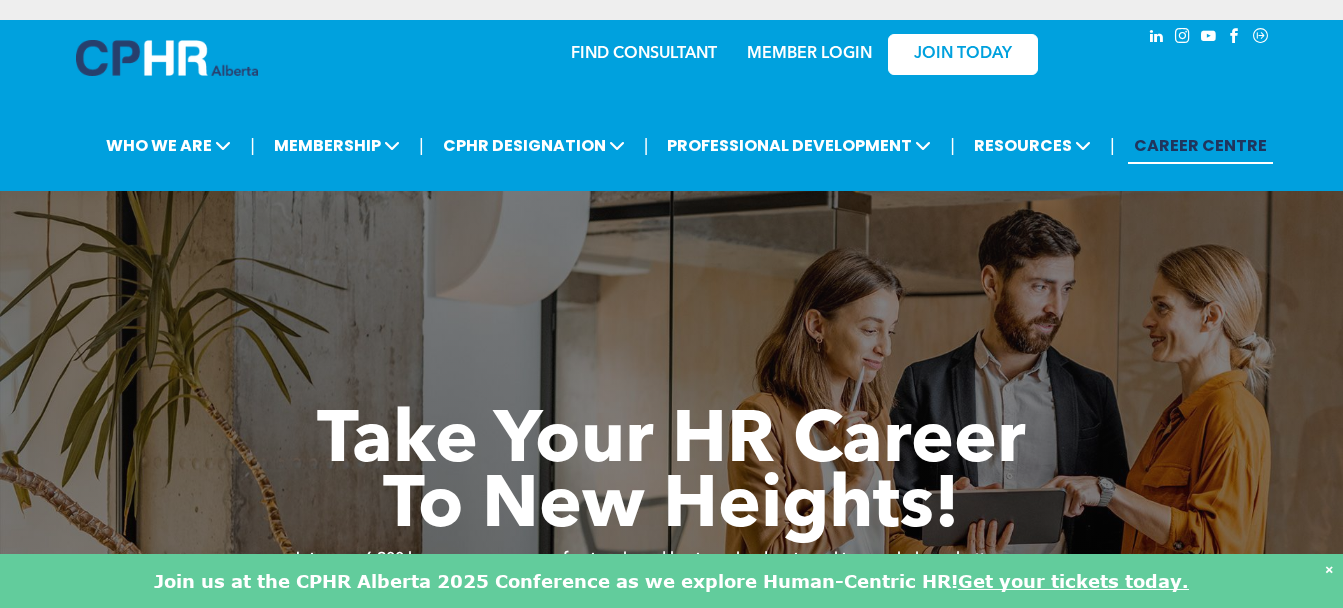scroll, scrollTop: 0, scrollLeft: 0, axis: both 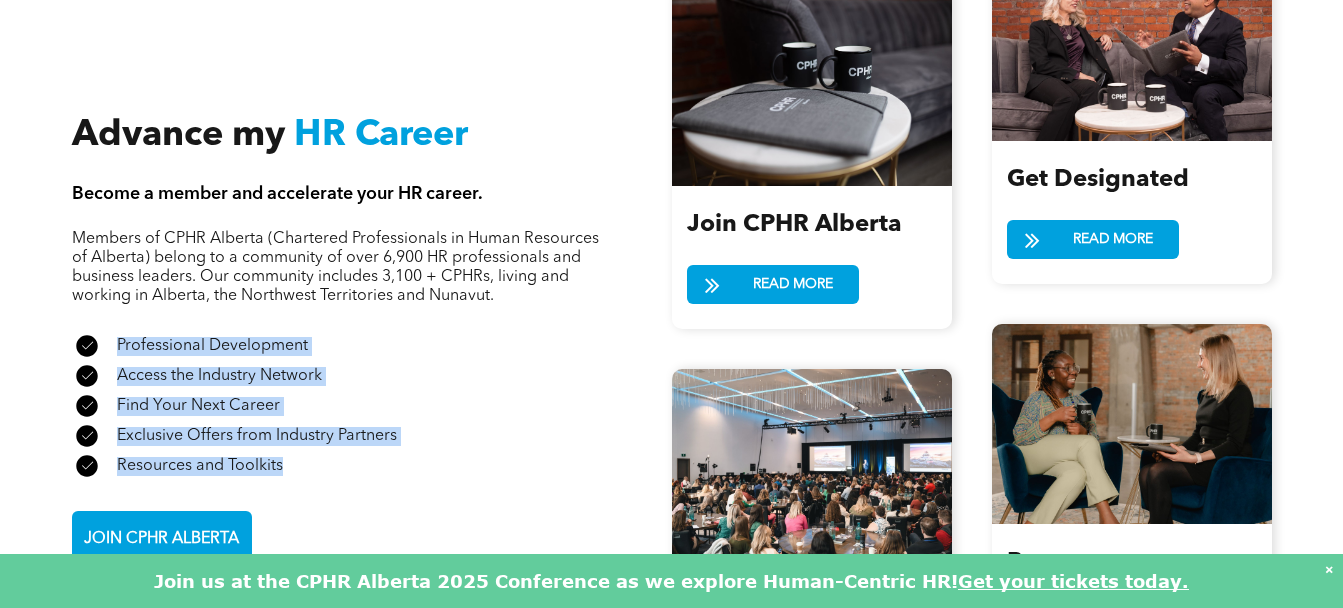 drag, startPoint x: 112, startPoint y: 307, endPoint x: 357, endPoint y: 449, distance: 283.17664 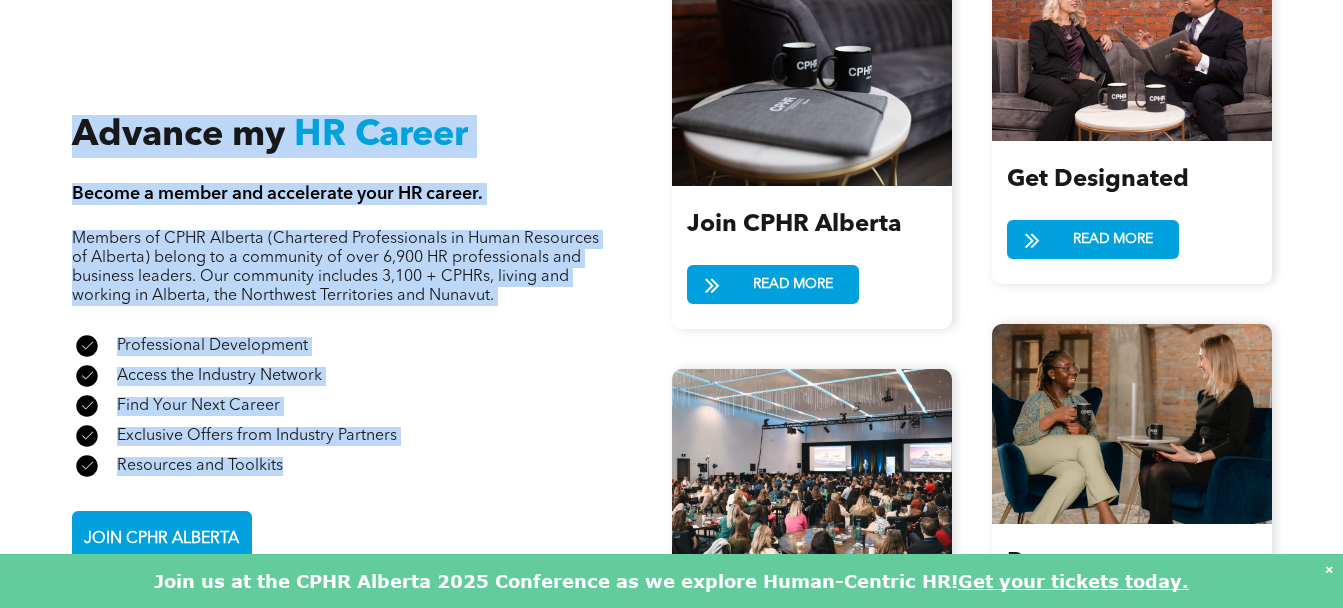 drag, startPoint x: 358, startPoint y: 455, endPoint x: 45, endPoint y: 81, distance: 487.69354 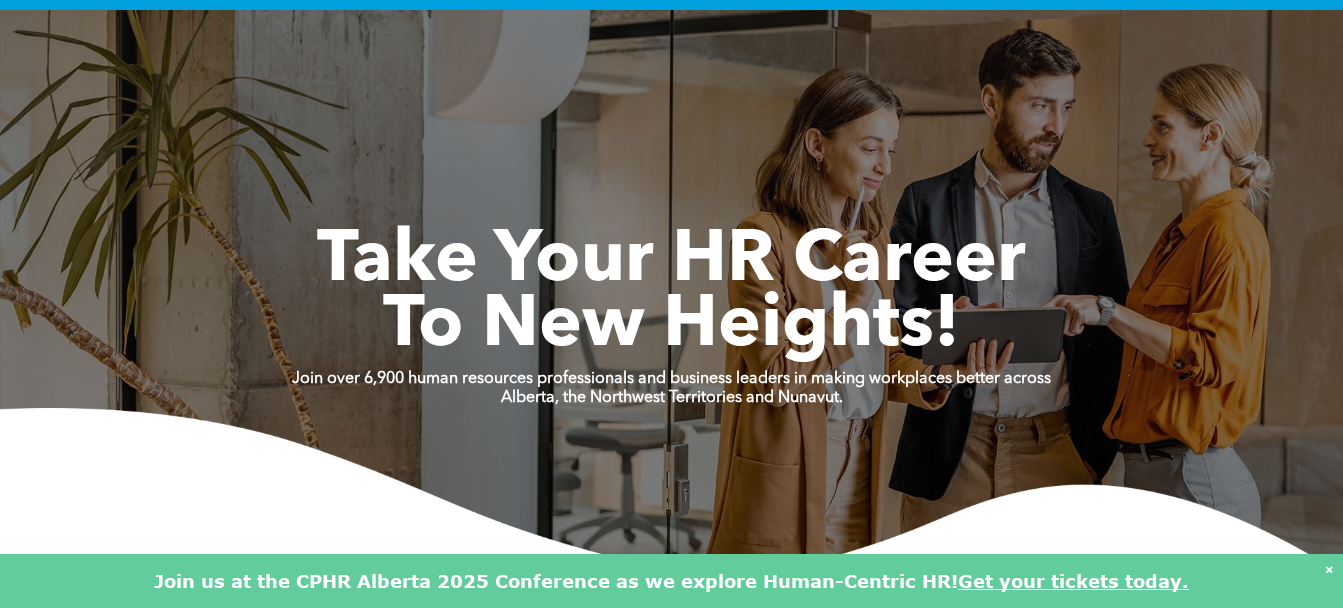scroll, scrollTop: 0, scrollLeft: 0, axis: both 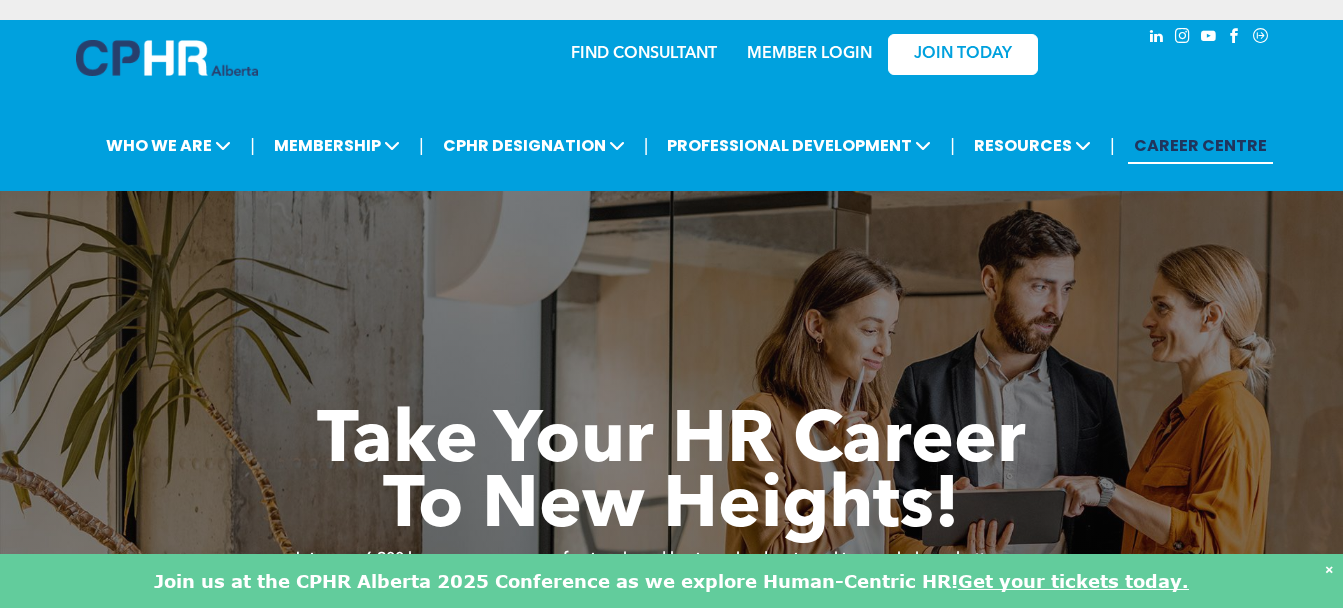 click on "MEMBER LOGIN" at bounding box center [809, 54] 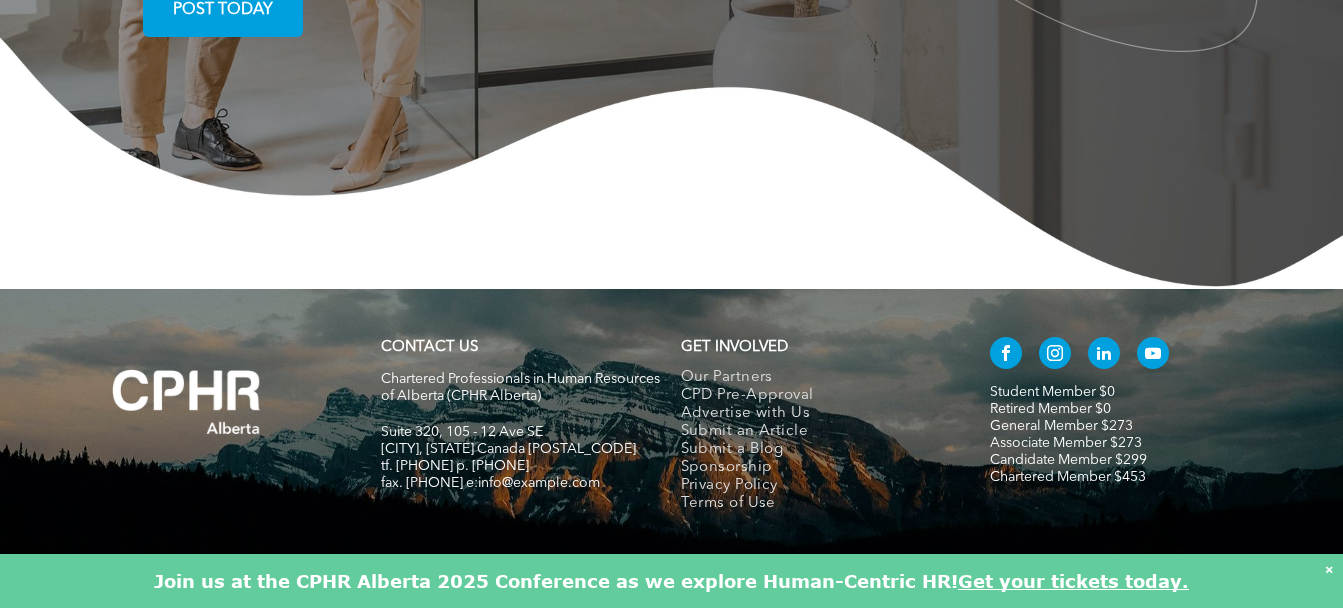 scroll, scrollTop: 3988, scrollLeft: 0, axis: vertical 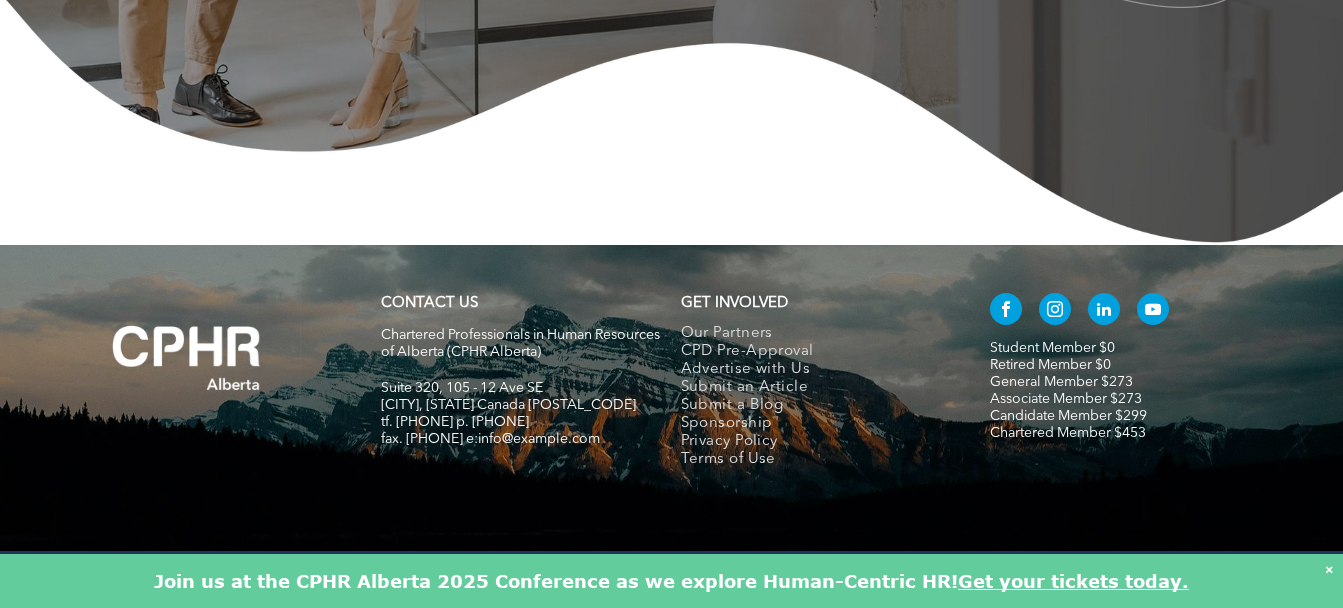 drag, startPoint x: 611, startPoint y: 417, endPoint x: 510, endPoint y: 415, distance: 101.0198 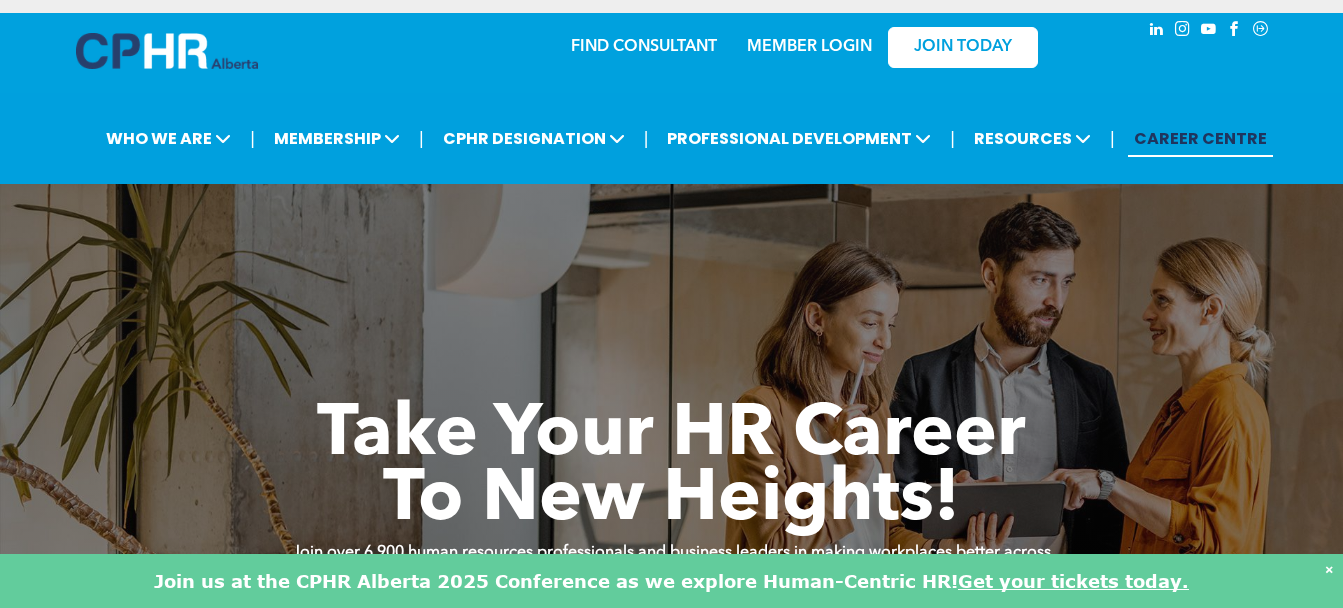 scroll, scrollTop: 0, scrollLeft: 0, axis: both 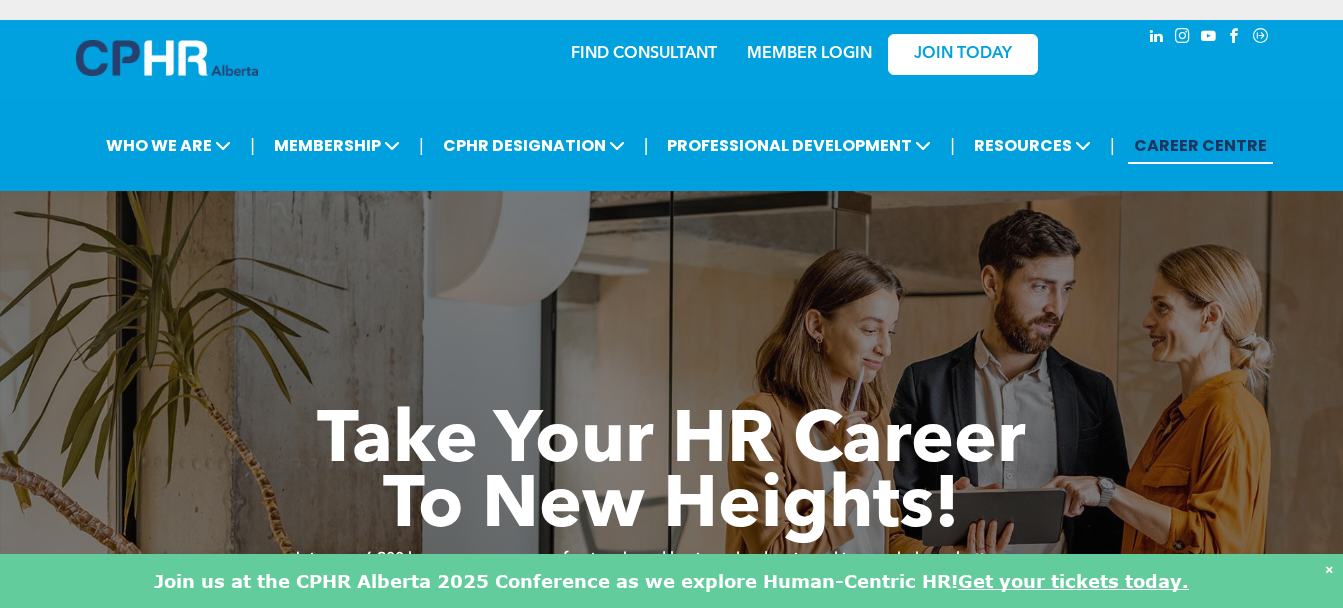 click on "MEMBER LOGIN" at bounding box center (809, 54) 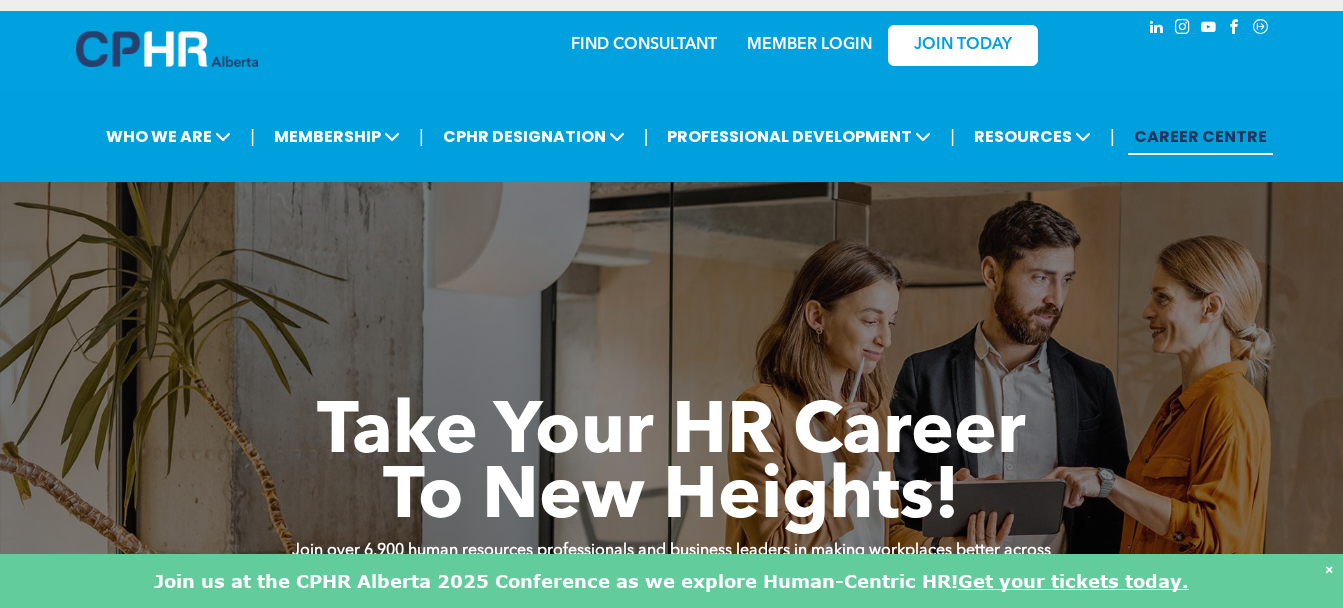 scroll, scrollTop: 0, scrollLeft: 0, axis: both 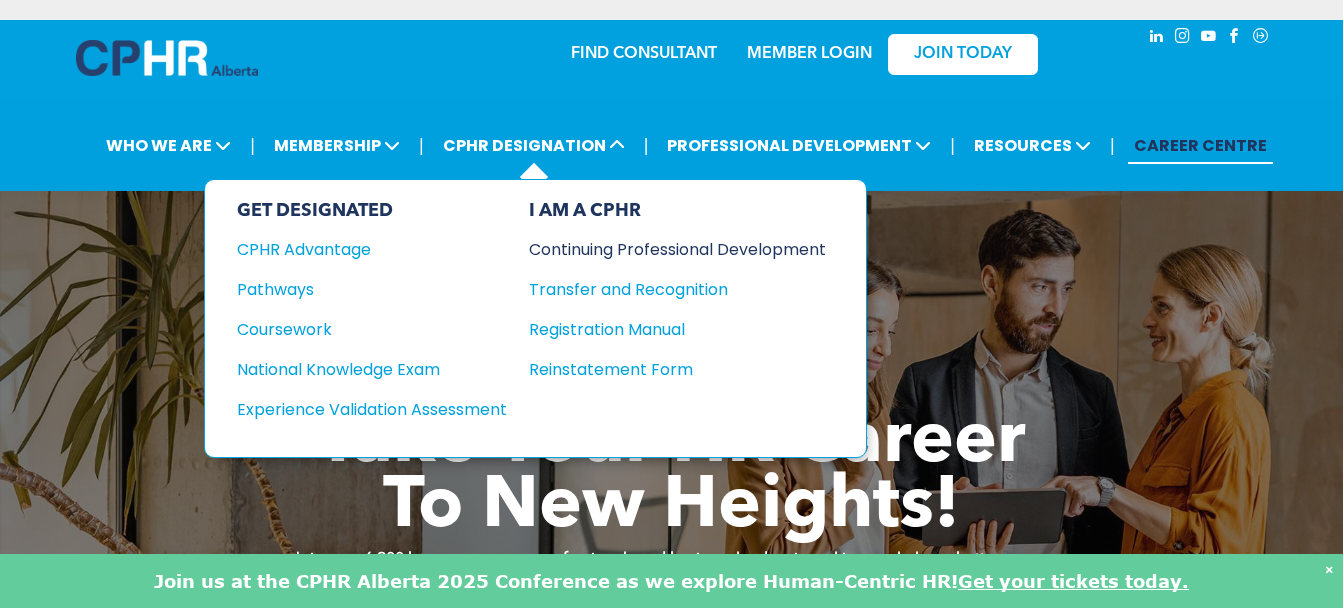 click on "Continuing Professional Development" at bounding box center (662, 249) 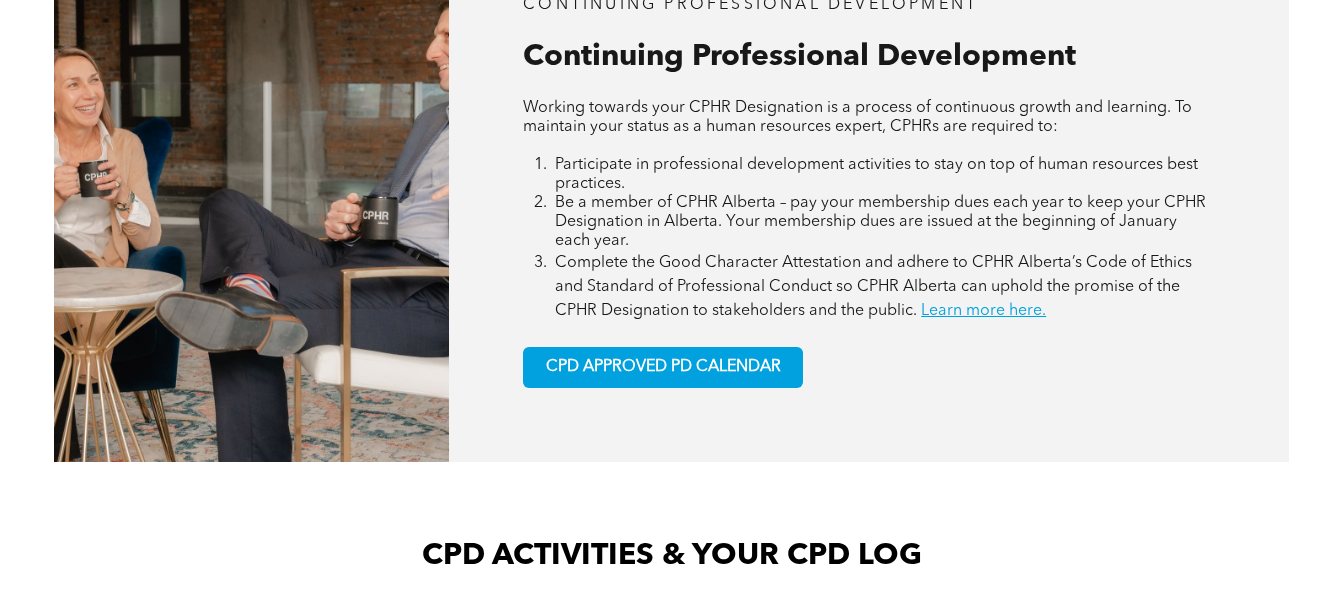 scroll, scrollTop: 900, scrollLeft: 0, axis: vertical 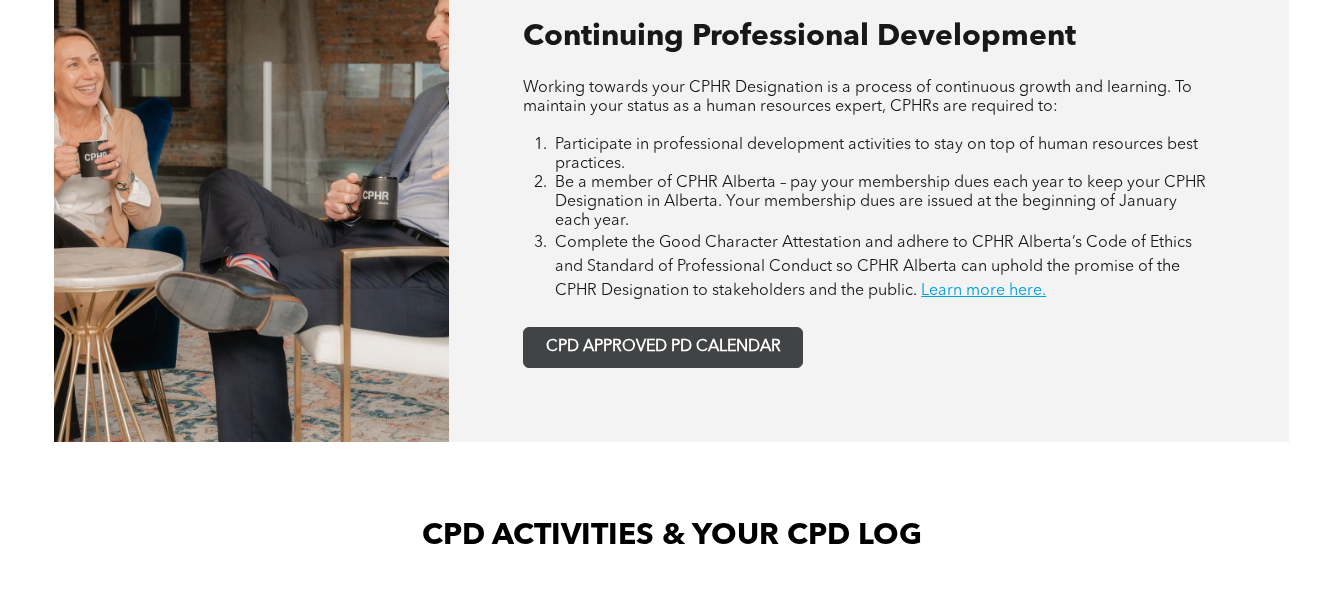 click on "CPD APPROVED PD CALENDAR" at bounding box center [663, 347] 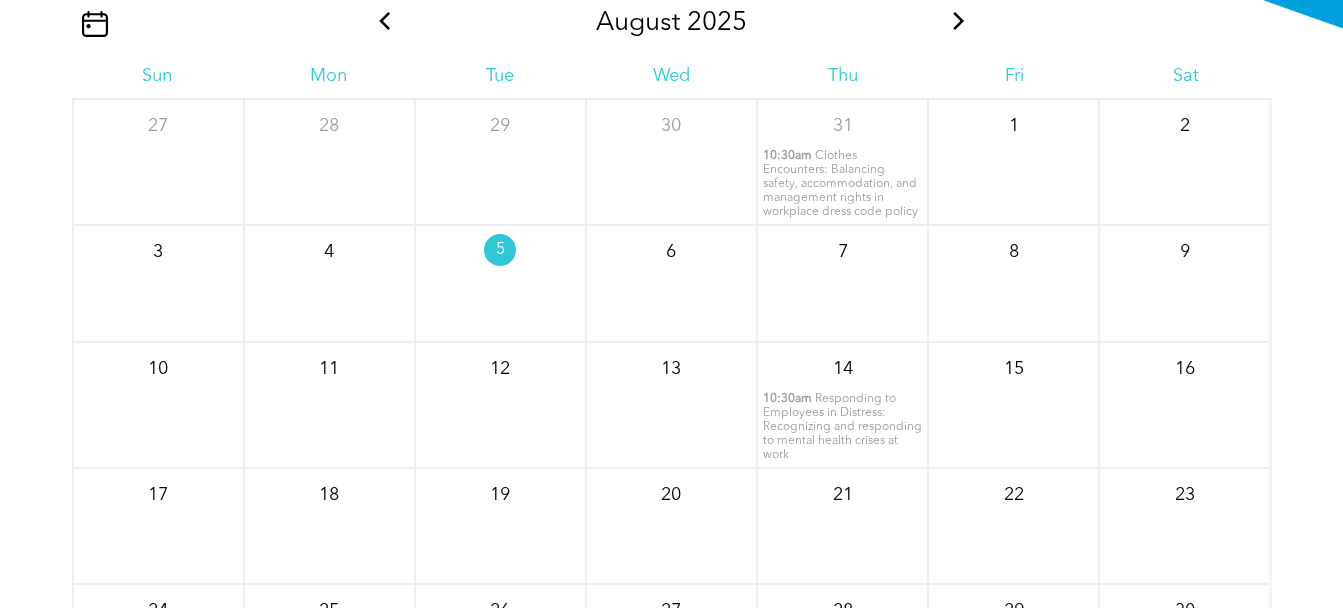 scroll, scrollTop: 2328, scrollLeft: 0, axis: vertical 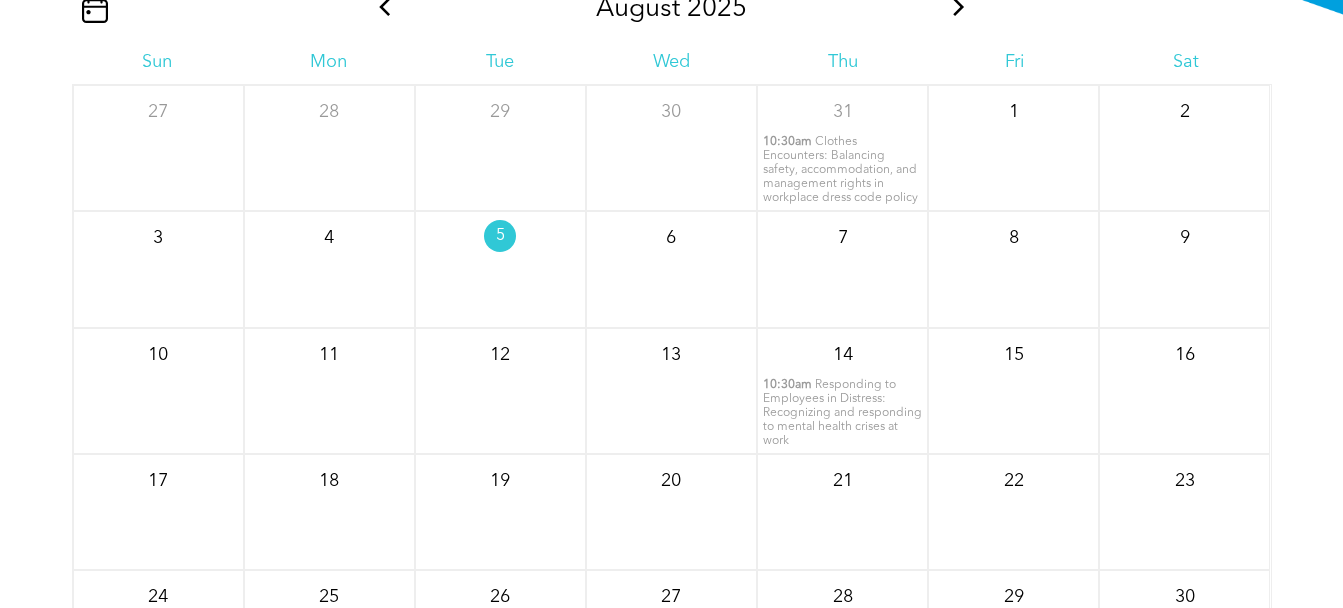click on "Clothes Encounters: Balancing safety, accommodation, and management rights in workplace dress code policy" at bounding box center (840, 170) 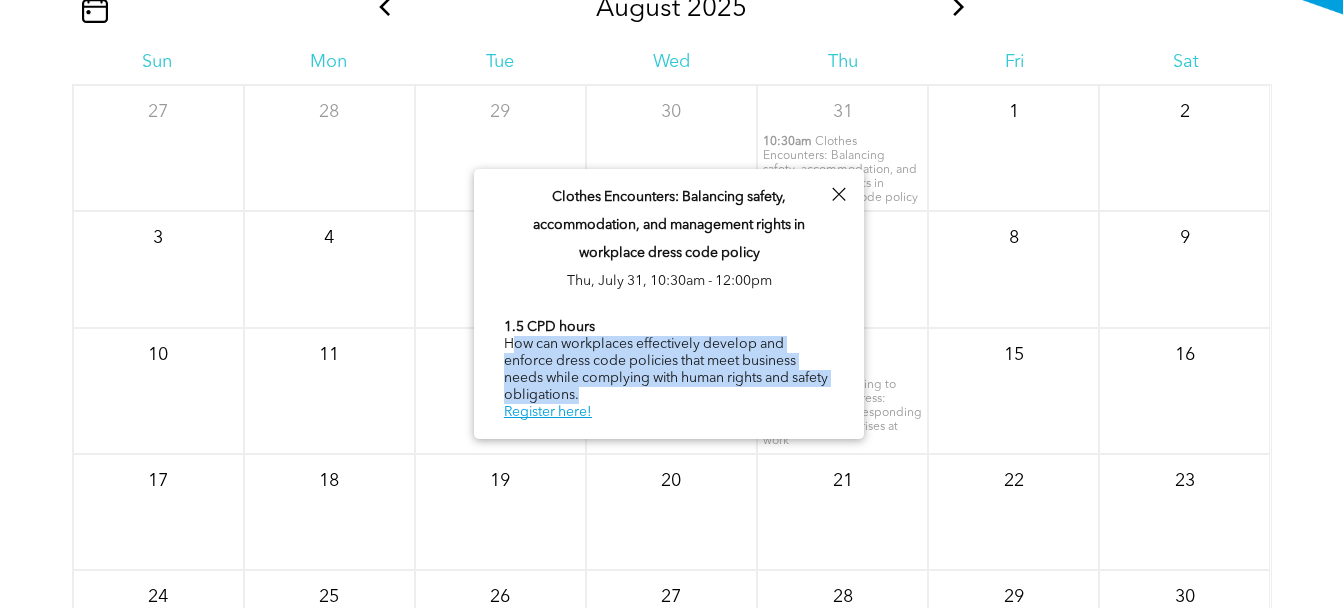 drag, startPoint x: 515, startPoint y: 342, endPoint x: 766, endPoint y: 394, distance: 256.32986 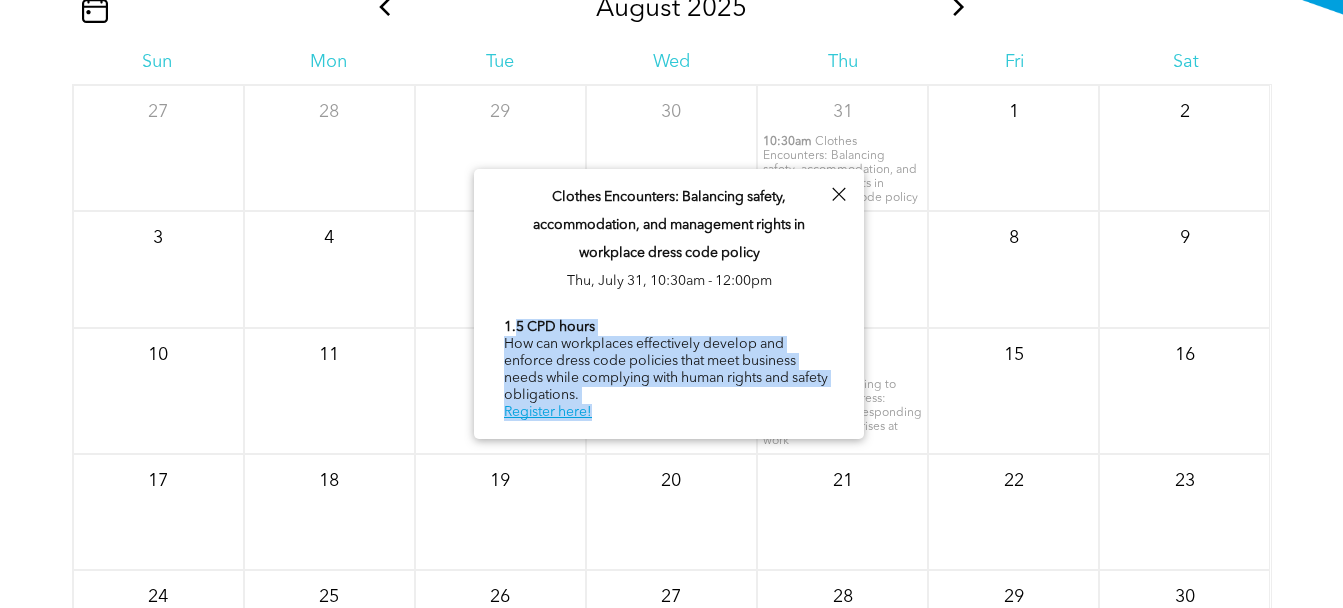 drag, startPoint x: 515, startPoint y: 318, endPoint x: 715, endPoint y: 399, distance: 215.77998 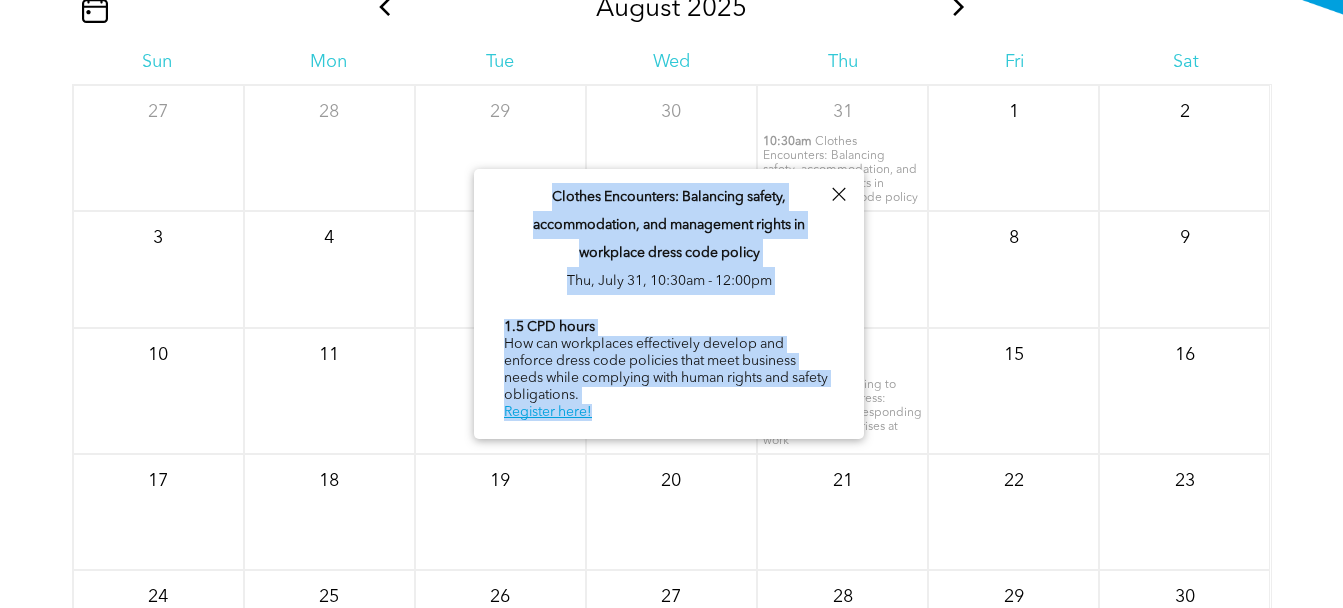 drag, startPoint x: 755, startPoint y: 401, endPoint x: 532, endPoint y: 192, distance: 305.6305 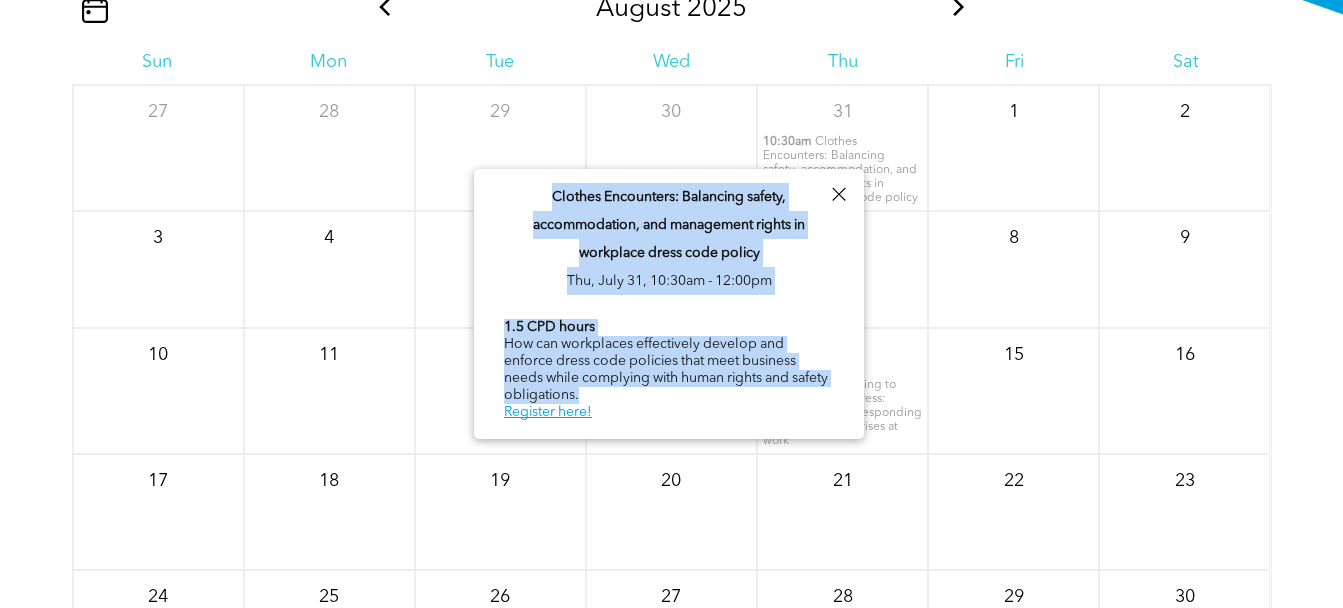 drag, startPoint x: 532, startPoint y: 192, endPoint x: 617, endPoint y: 390, distance: 215.47389 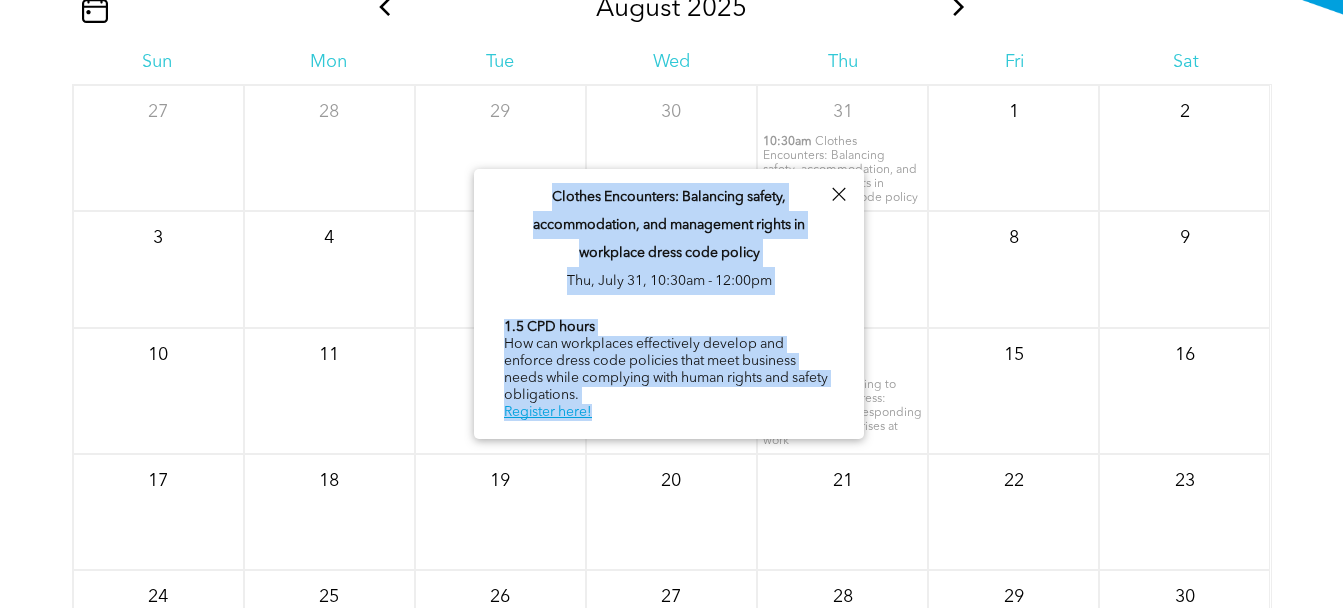 drag, startPoint x: 545, startPoint y: 184, endPoint x: 622, endPoint y: 408, distance: 236.86494 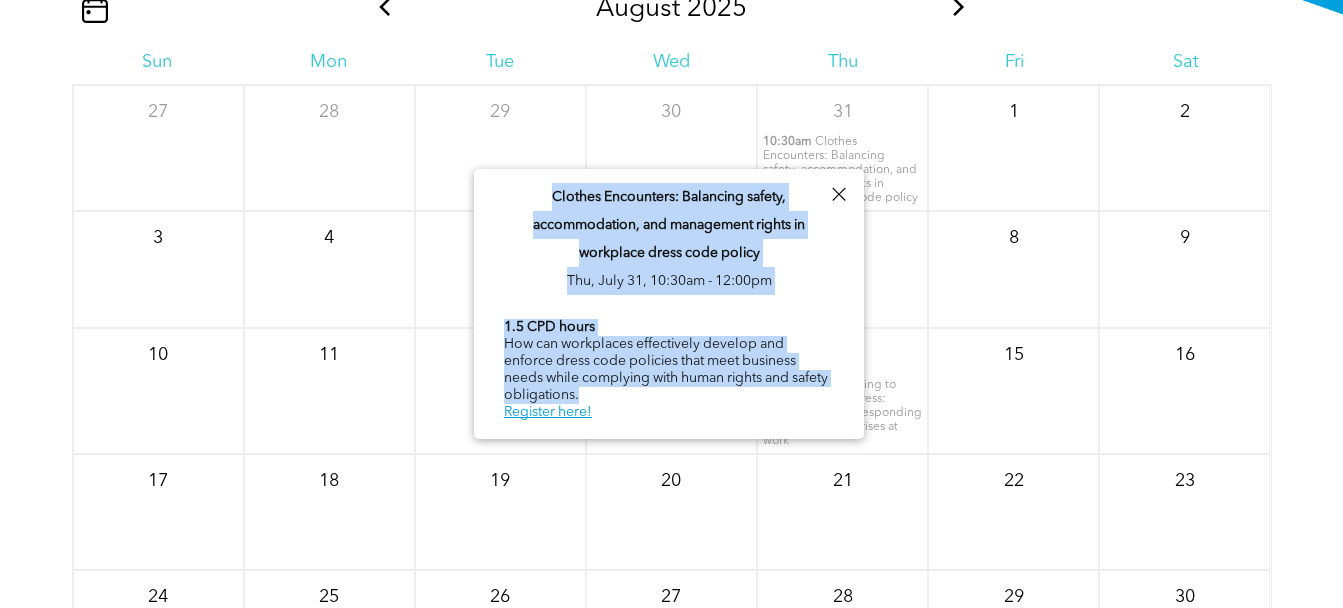 drag, startPoint x: 553, startPoint y: 188, endPoint x: 625, endPoint y: 391, distance: 215.39035 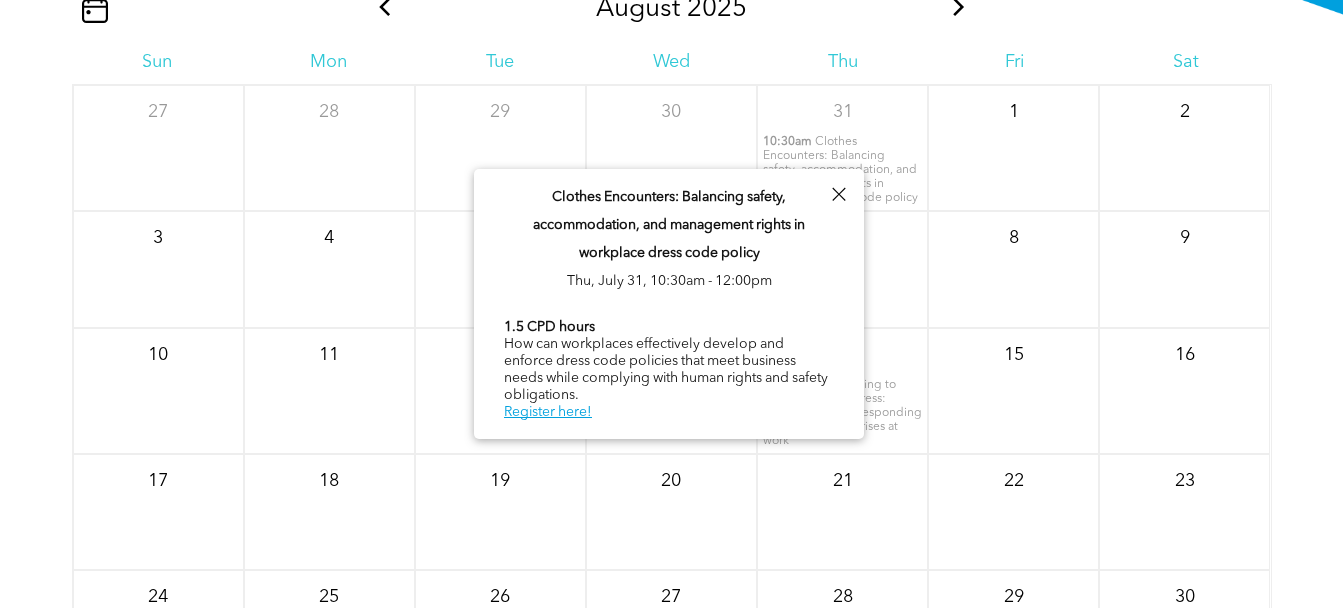 click at bounding box center (838, 194) 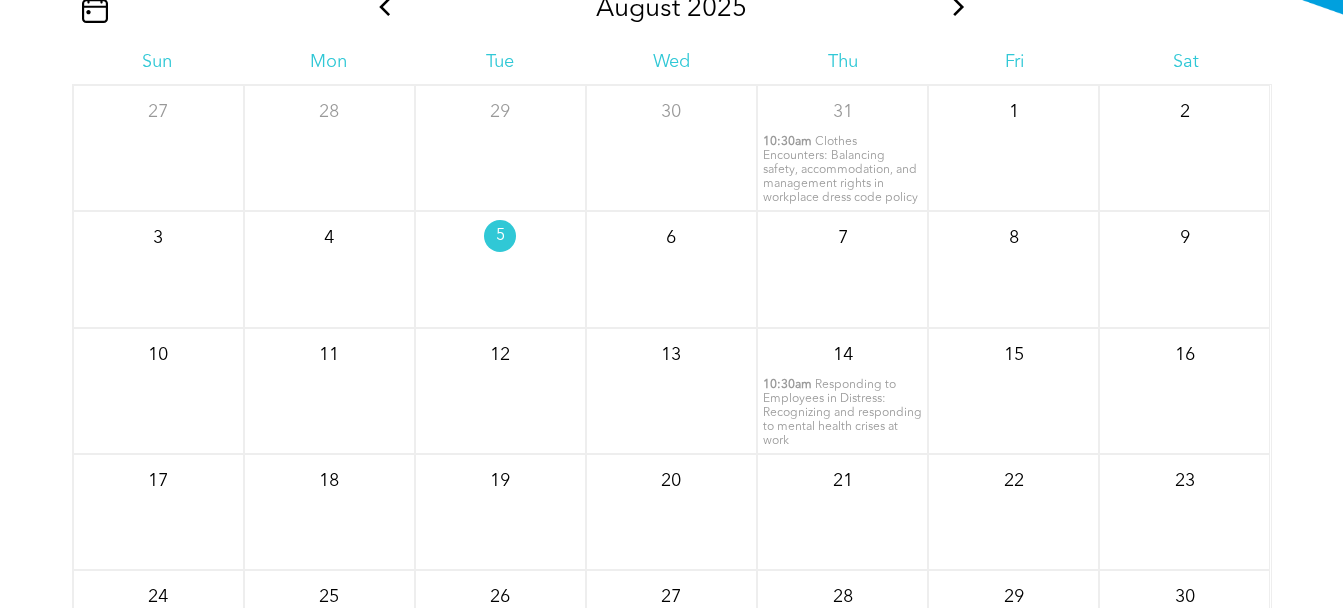 scroll, scrollTop: 2528, scrollLeft: 0, axis: vertical 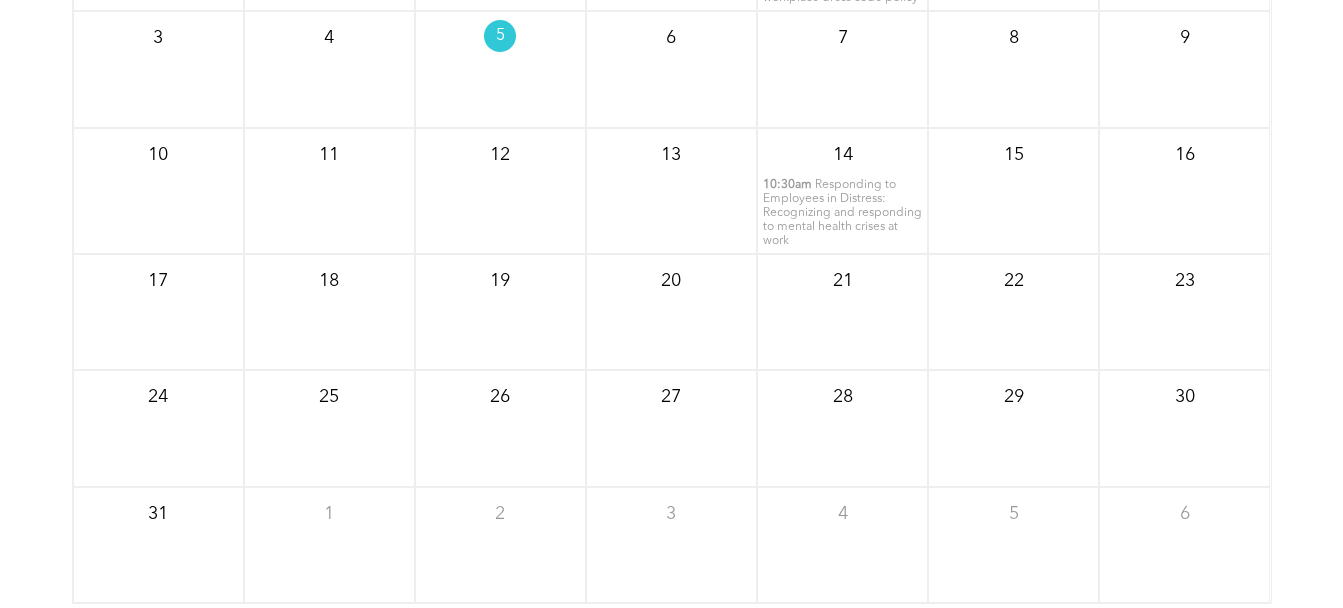 click on "Responding to Employees in Distress: Recognizing and responding to mental health crises at work" at bounding box center (842, 213) 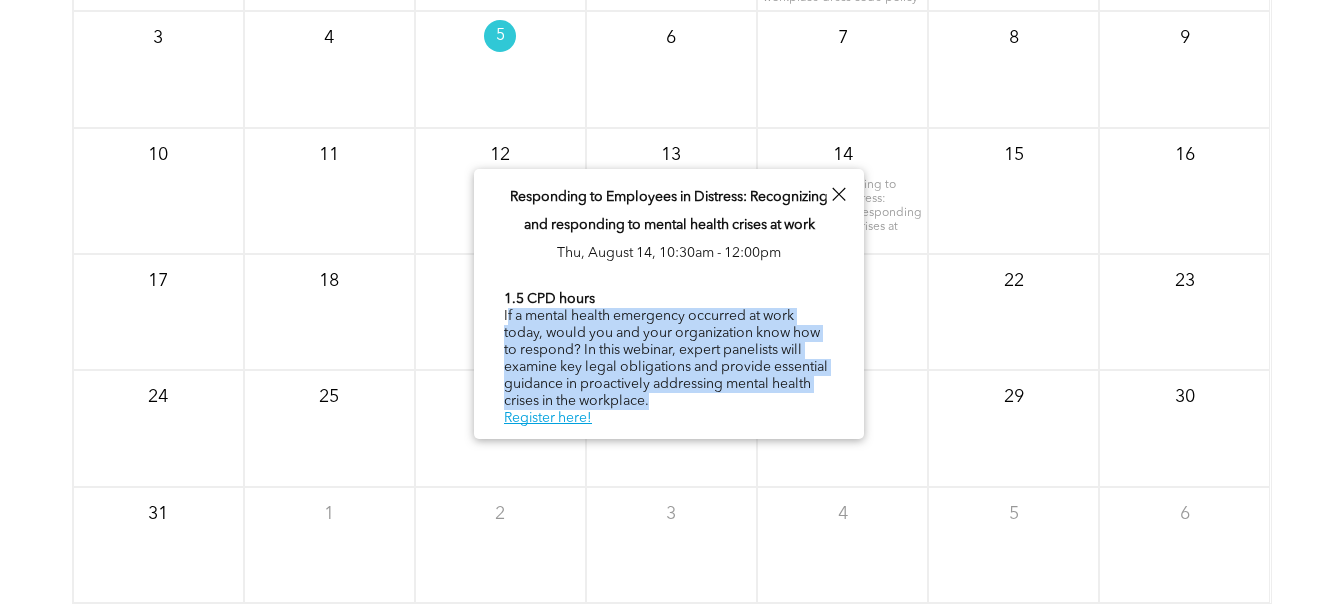 drag, startPoint x: 508, startPoint y: 320, endPoint x: 657, endPoint y: 401, distance: 169.59363 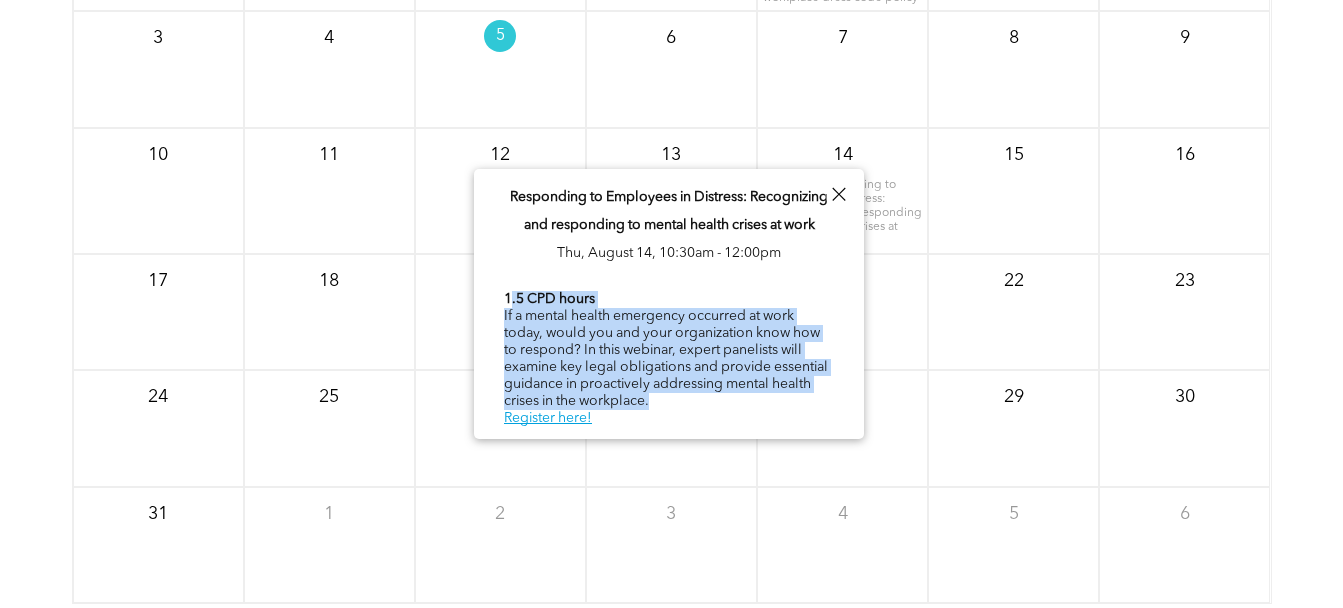 drag, startPoint x: 669, startPoint y: 398, endPoint x: 509, endPoint y: 304, distance: 185.5694 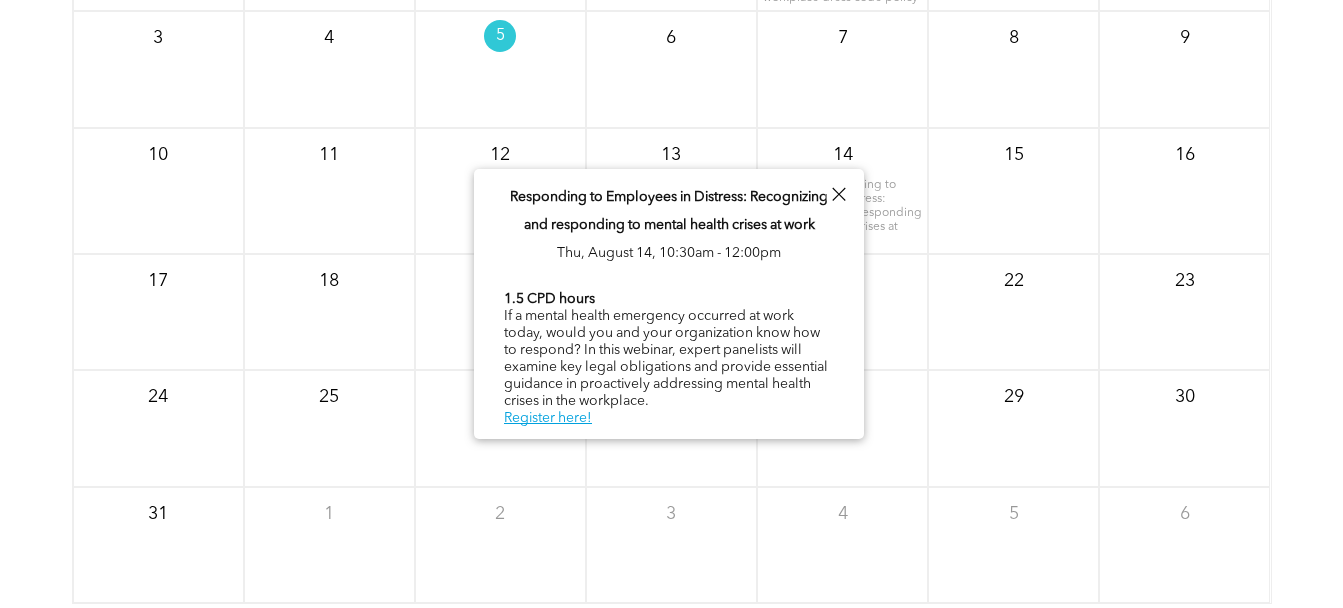 drag, startPoint x: 509, startPoint y: 304, endPoint x: 492, endPoint y: 291, distance: 21.400934 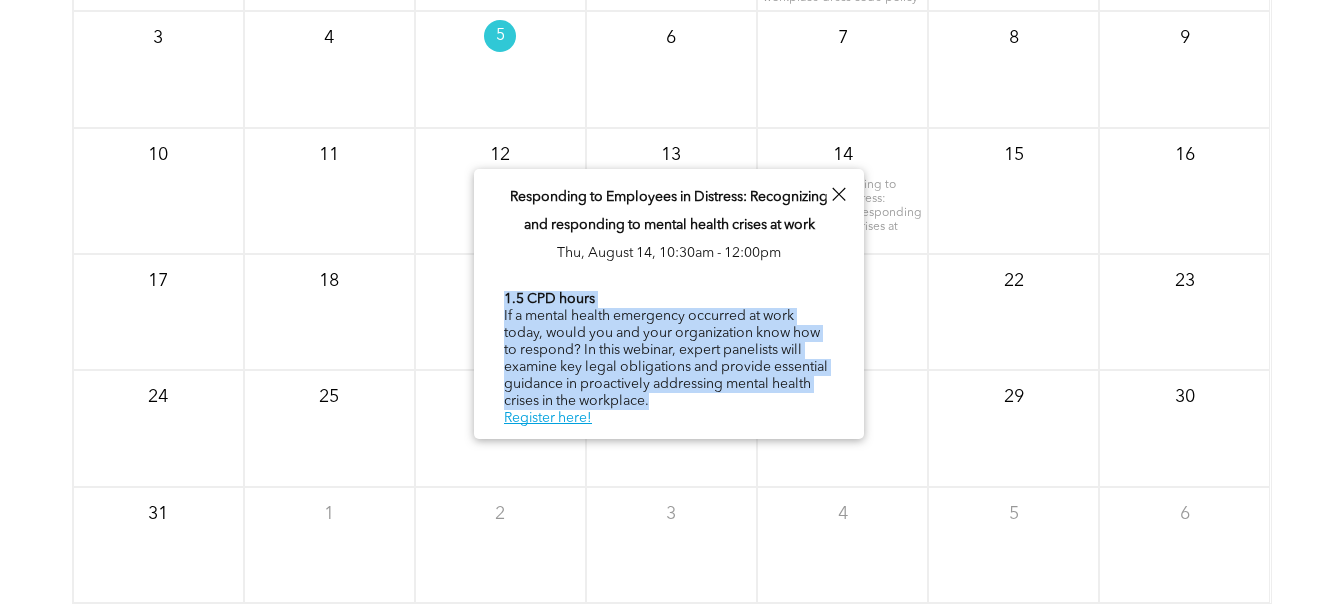 drag, startPoint x: 492, startPoint y: 291, endPoint x: 647, endPoint y: 395, distance: 186.65744 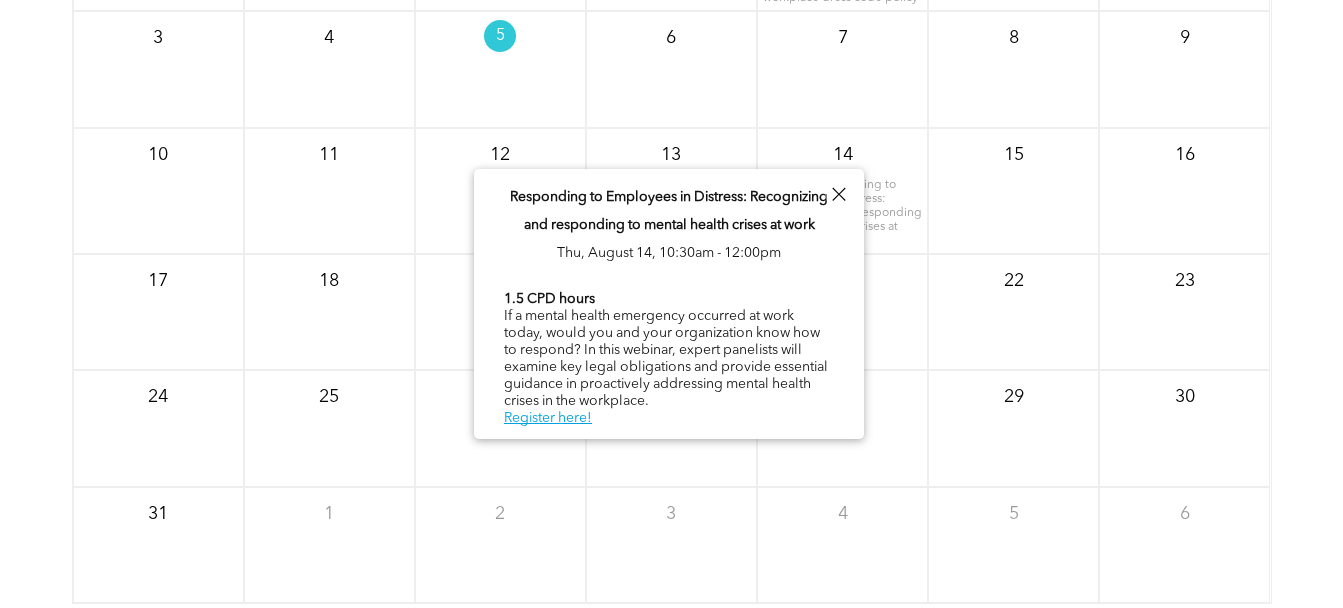 click on "Responding to Employees in Distress: Recognizing and responding to mental health crises at work
[DATE], [TIME] - [TIME]
1.5 CPD hours If a mental health emergency occurred at work today, would you and your organization know how to respond? In this webinar, expert panelists will examine key legal obligations and provide essential guidance in proactively addressing mental health crises in the workplace. Register here!" at bounding box center [669, 303] 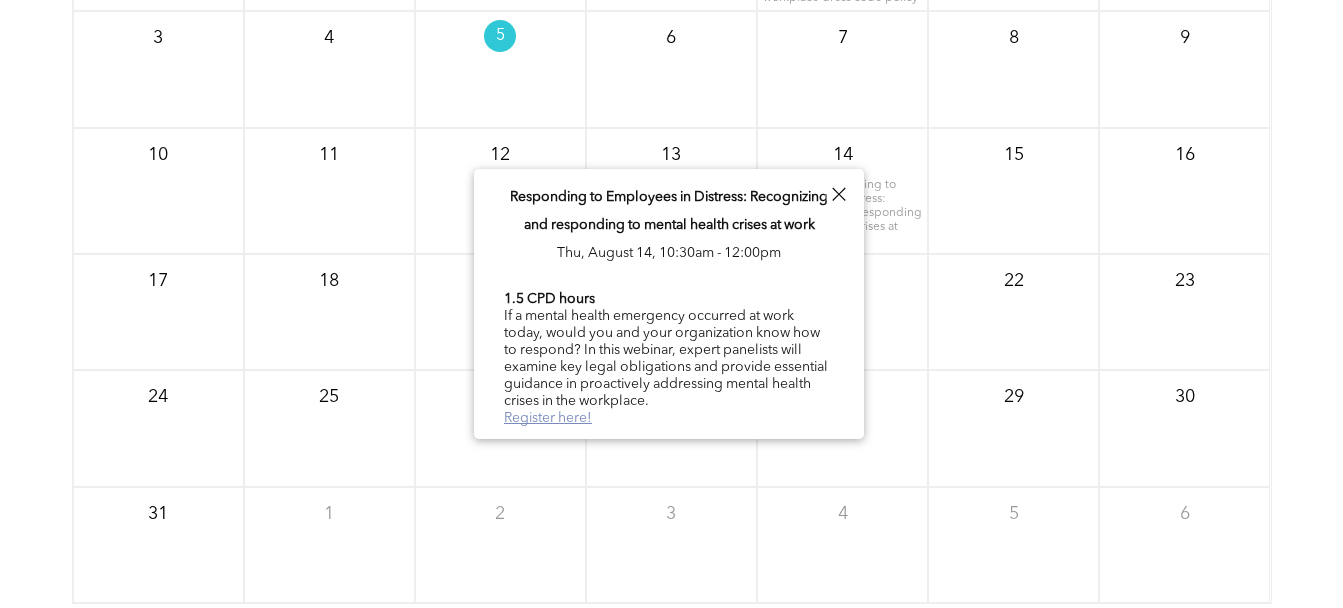 click on "Register here!" at bounding box center (548, 418) 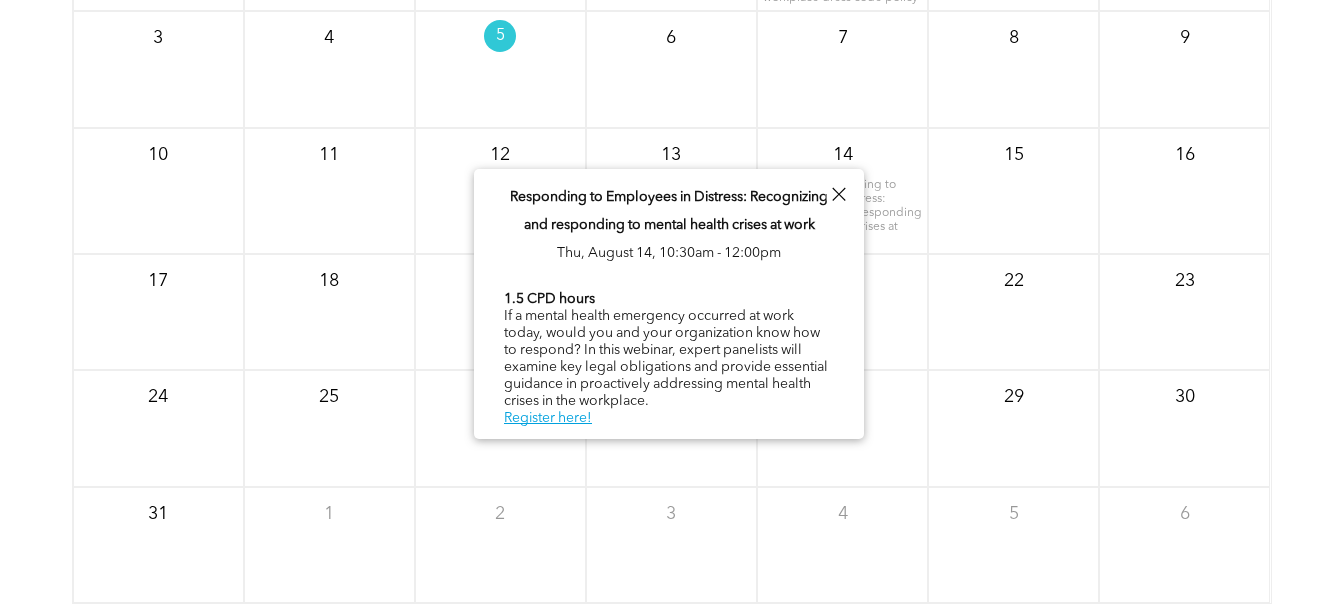 click at bounding box center [838, 194] 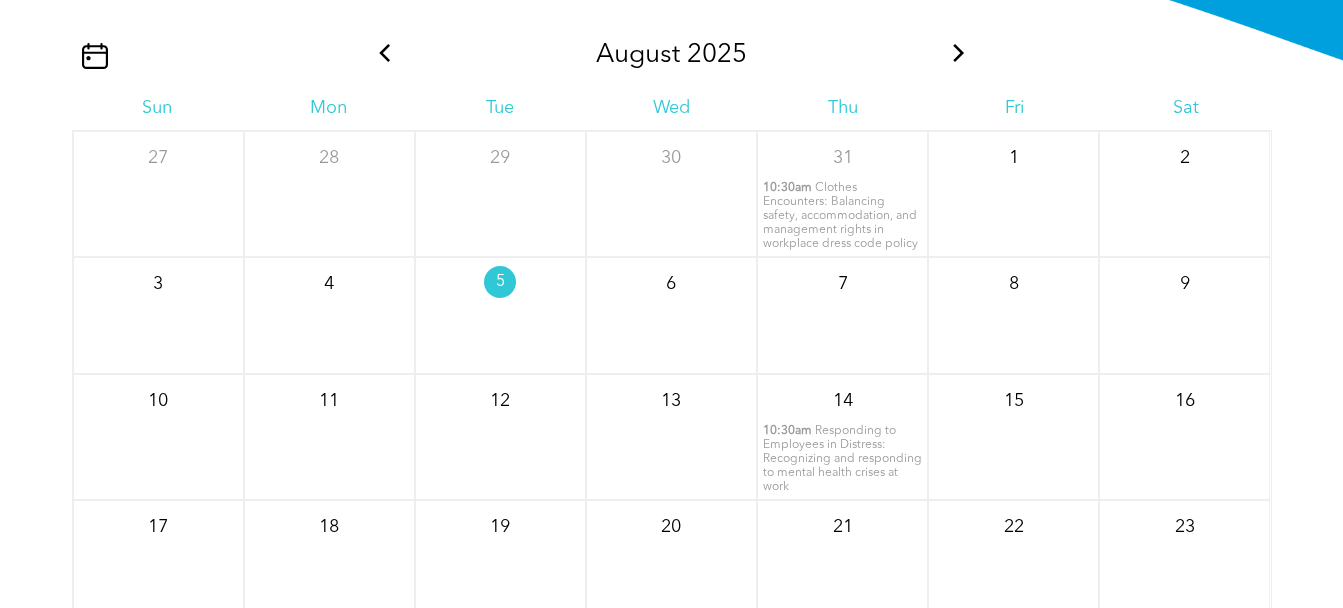 scroll, scrollTop: 2228, scrollLeft: 0, axis: vertical 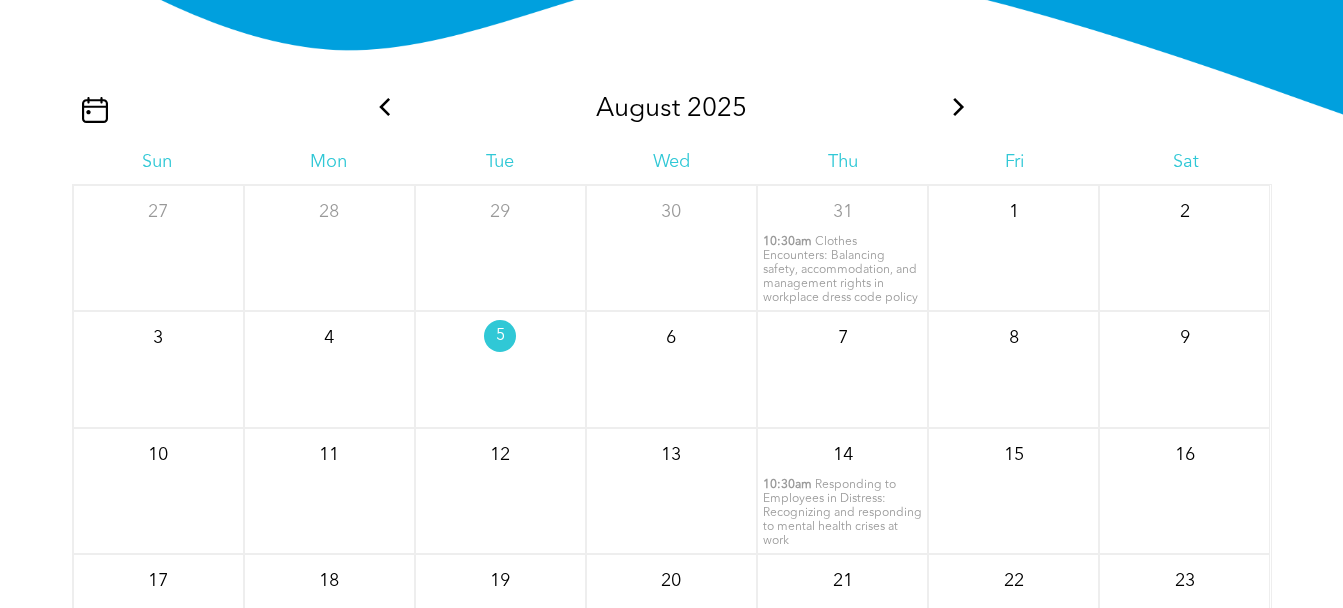 click 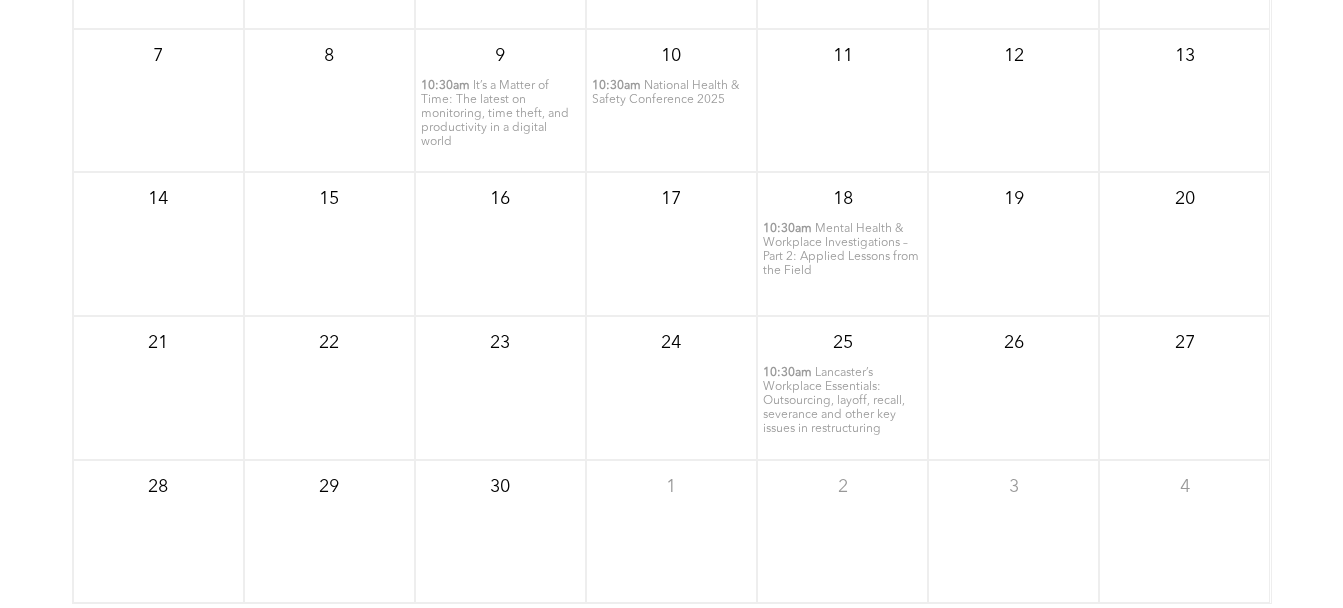 scroll, scrollTop: 2428, scrollLeft: 0, axis: vertical 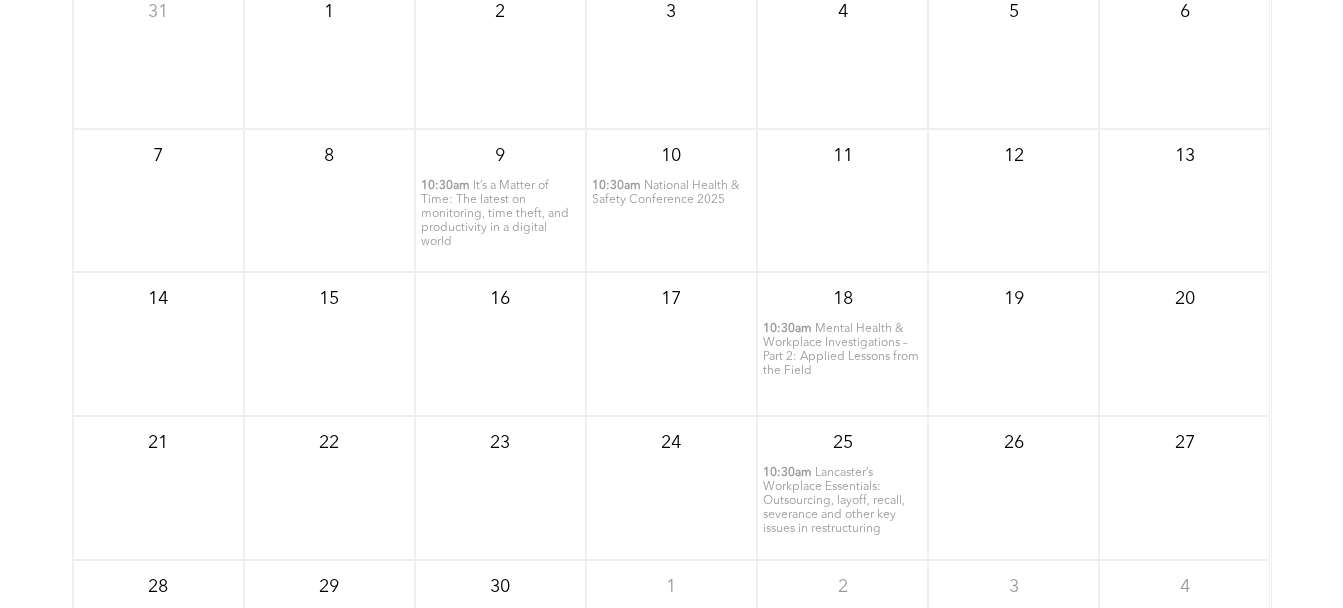 click on "It’s a Matter of Time: The latest on monitoring, time theft, and productivity in a digital world" at bounding box center (495, 214) 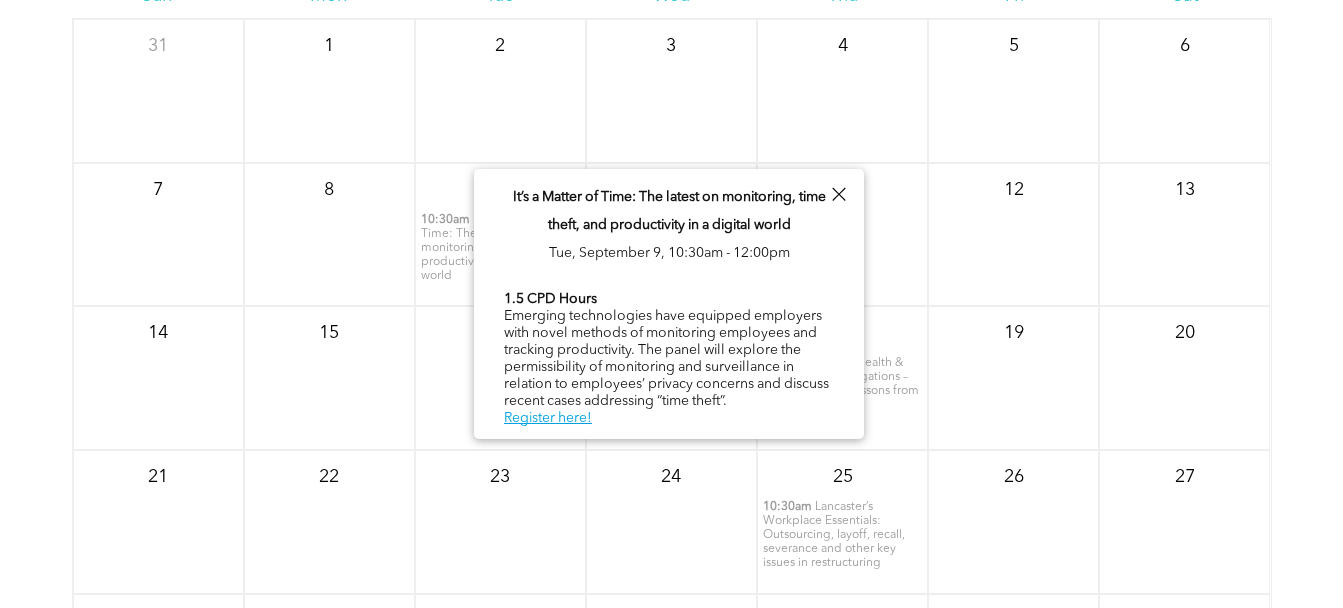 scroll, scrollTop: 2428, scrollLeft: 0, axis: vertical 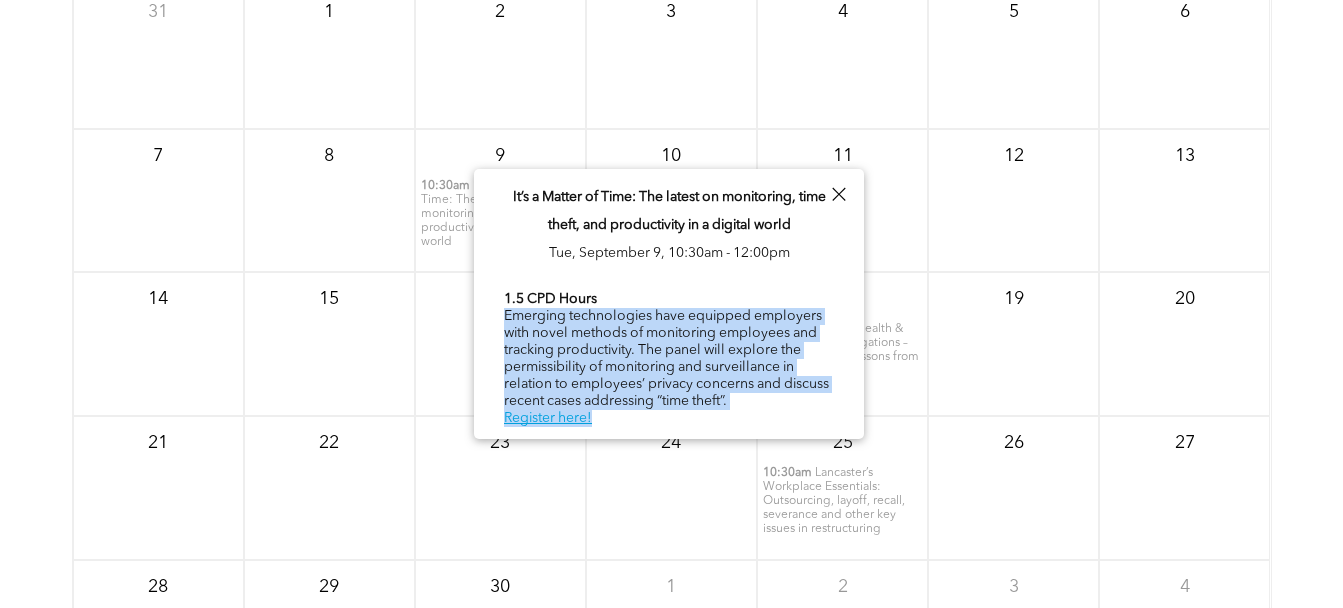 drag, startPoint x: 508, startPoint y: 320, endPoint x: 749, endPoint y: 412, distance: 257.96317 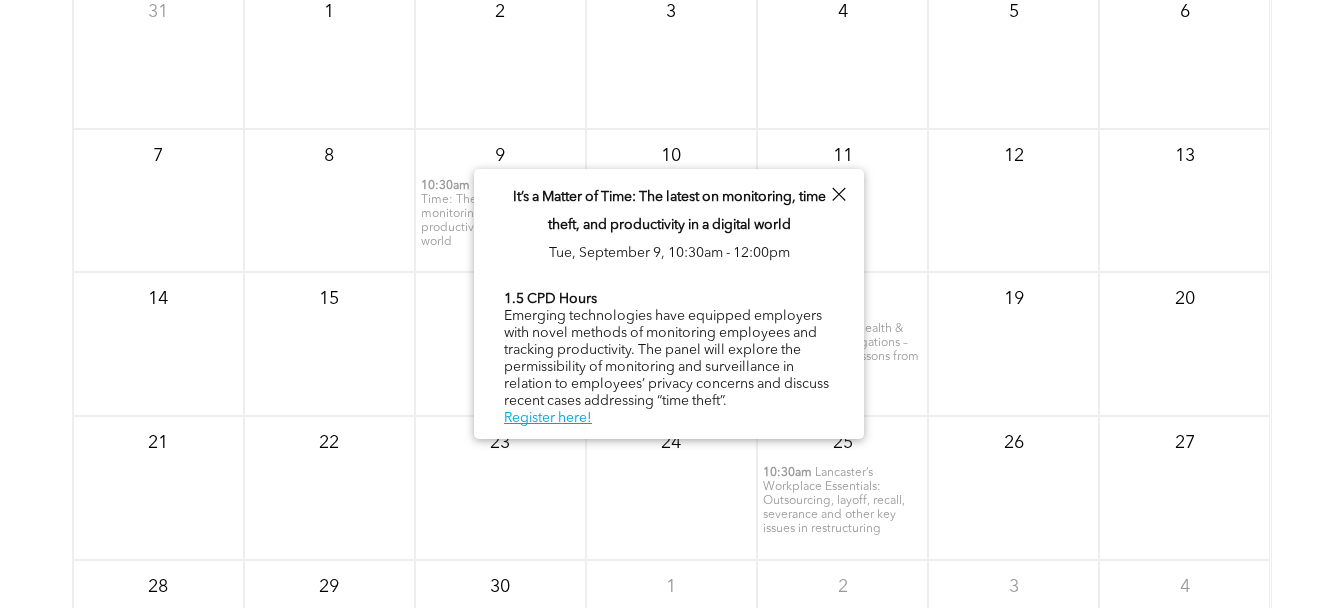click on "1.5 CPD Hours Emerging technologies have equipped employers with novel methods of monitoring employees and tracking productivity. The panel will explore the permissibility of monitoring and surveillance in relation to employees’ privacy concerns and discuss recent cases addressing “time theft”.  Register here!" at bounding box center [669, 359] 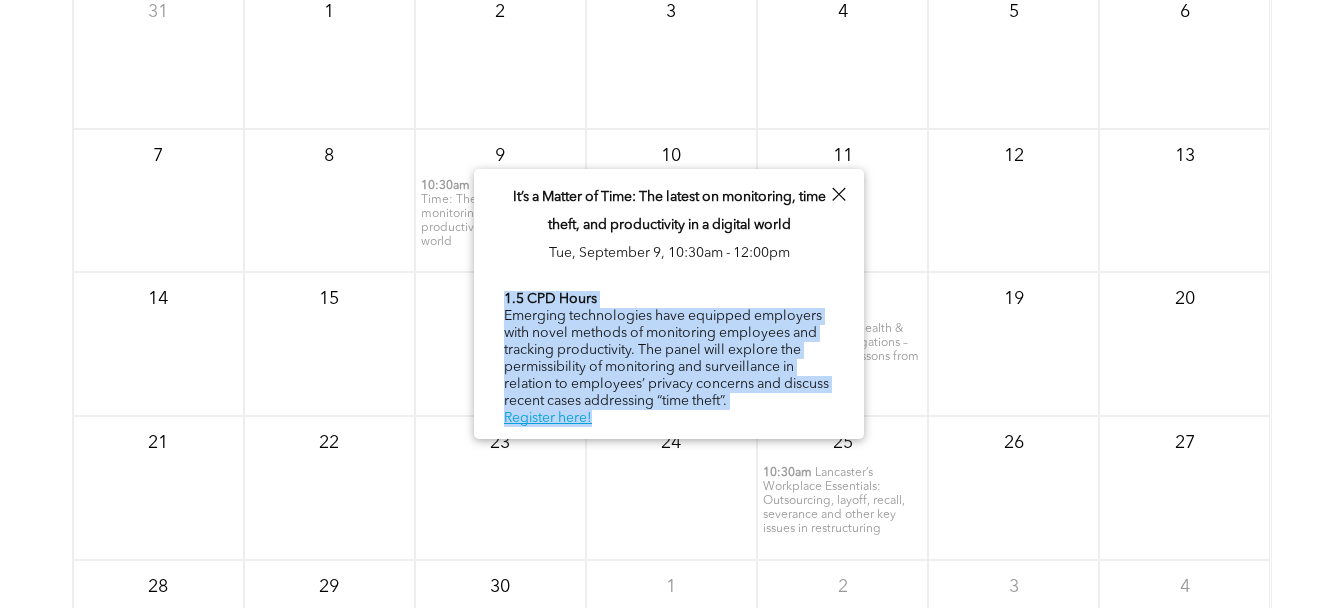 drag, startPoint x: 782, startPoint y: 404, endPoint x: 492, endPoint y: 289, distance: 311.96954 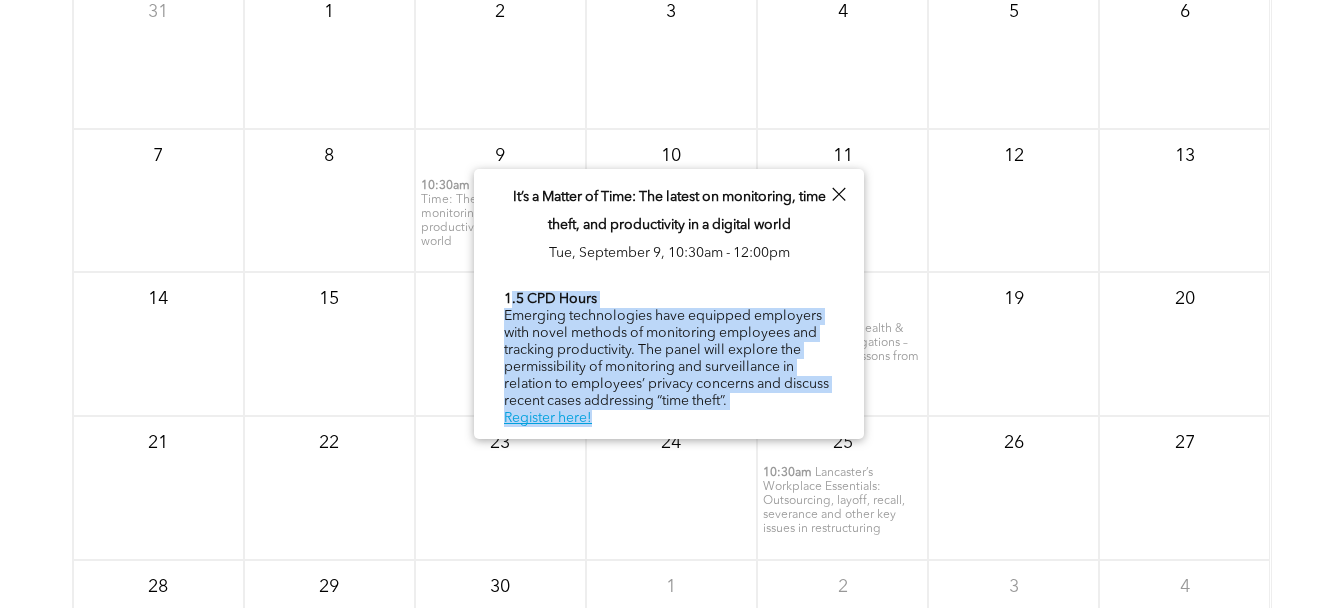 drag, startPoint x: 512, startPoint y: 295, endPoint x: 766, endPoint y: 410, distance: 278.82074 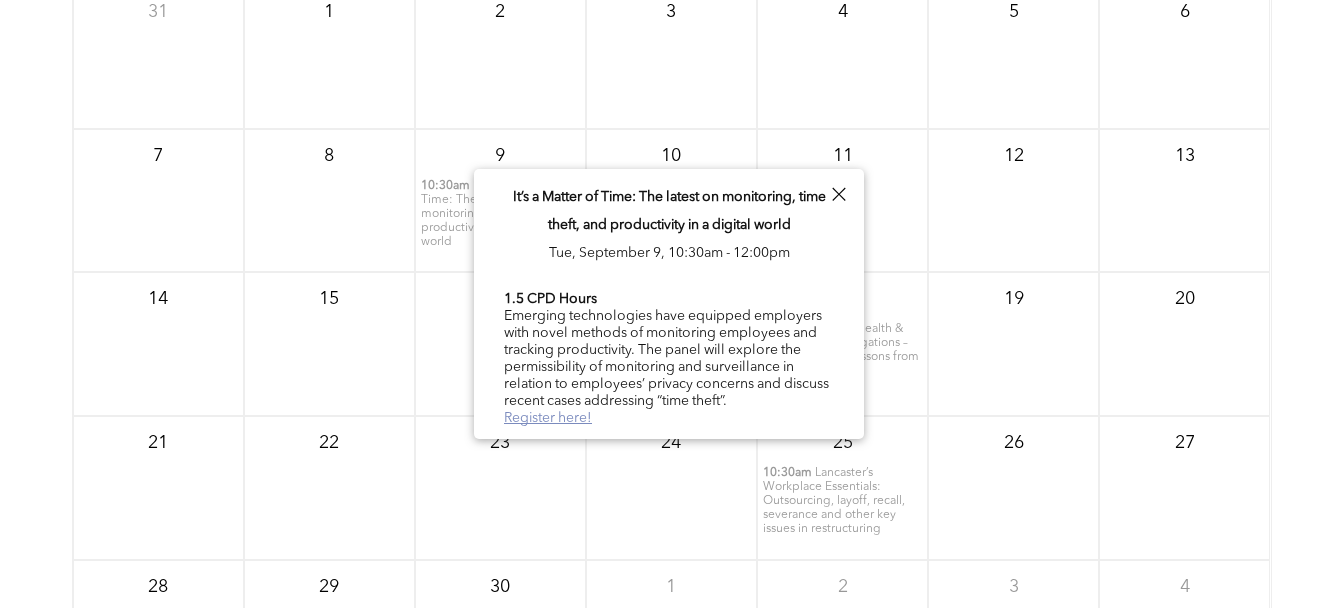 click on "Register here!" at bounding box center (548, 418) 